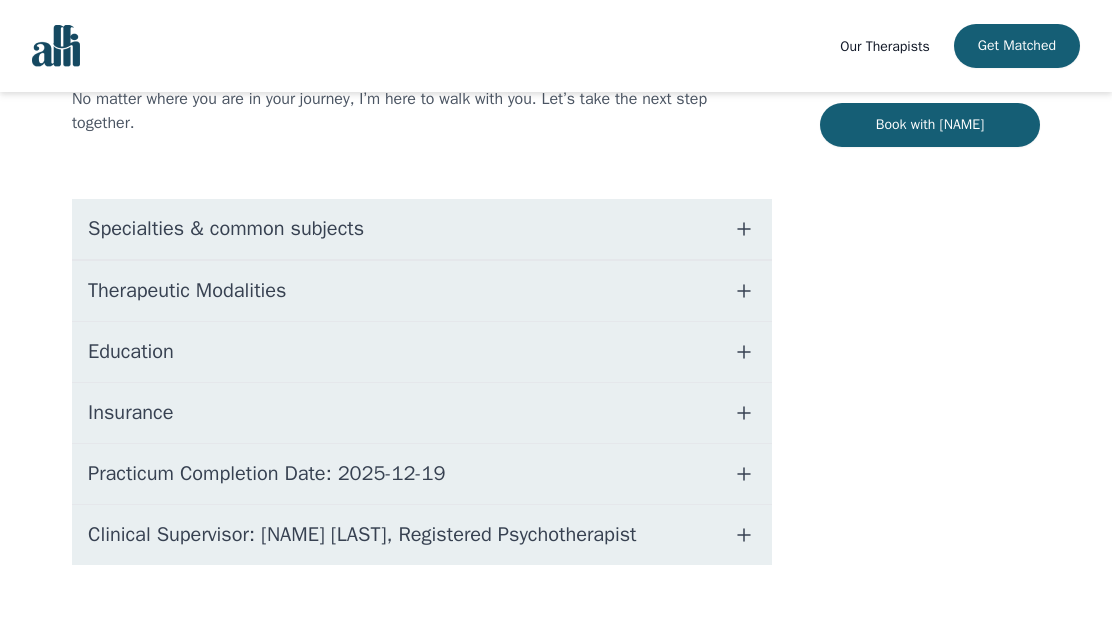 scroll, scrollTop: 436, scrollLeft: 0, axis: vertical 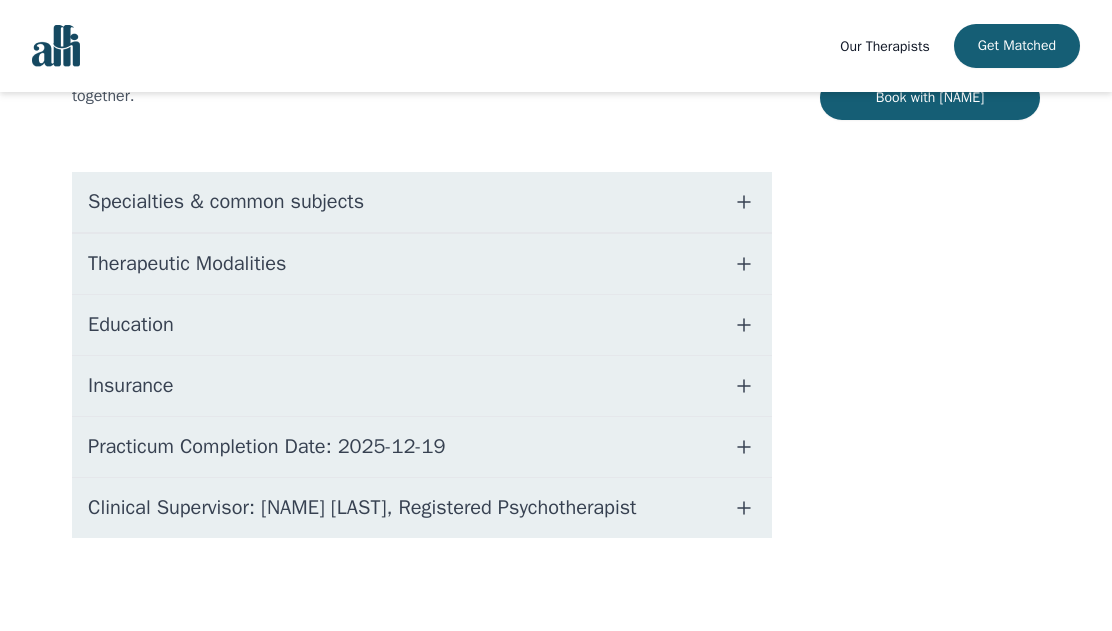 click on "Education" at bounding box center (422, 325) 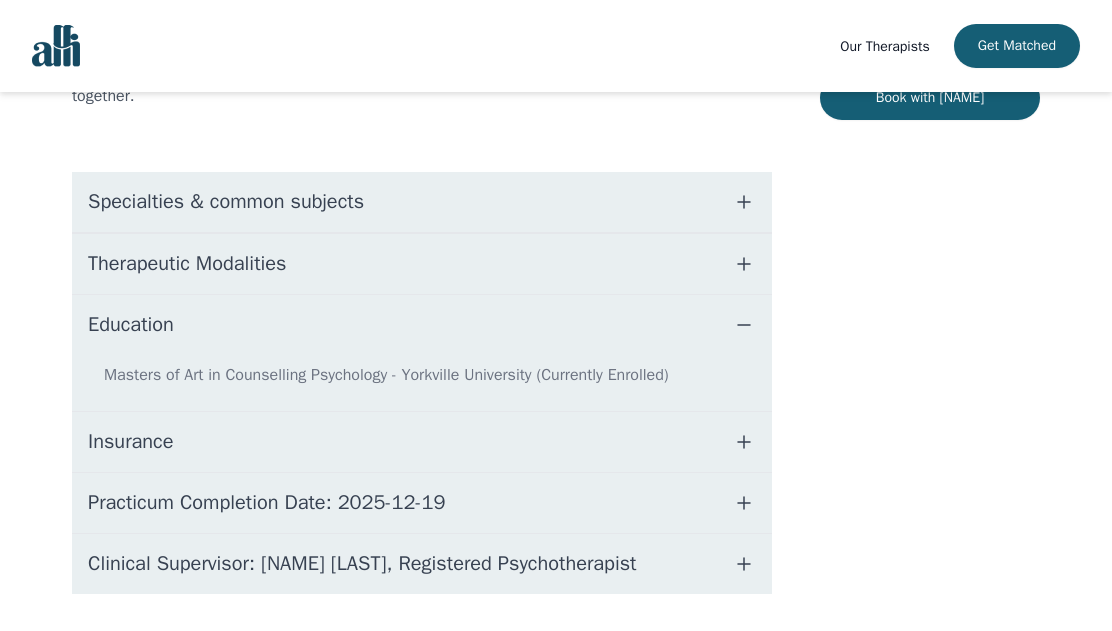 click on "Education" at bounding box center (422, 325) 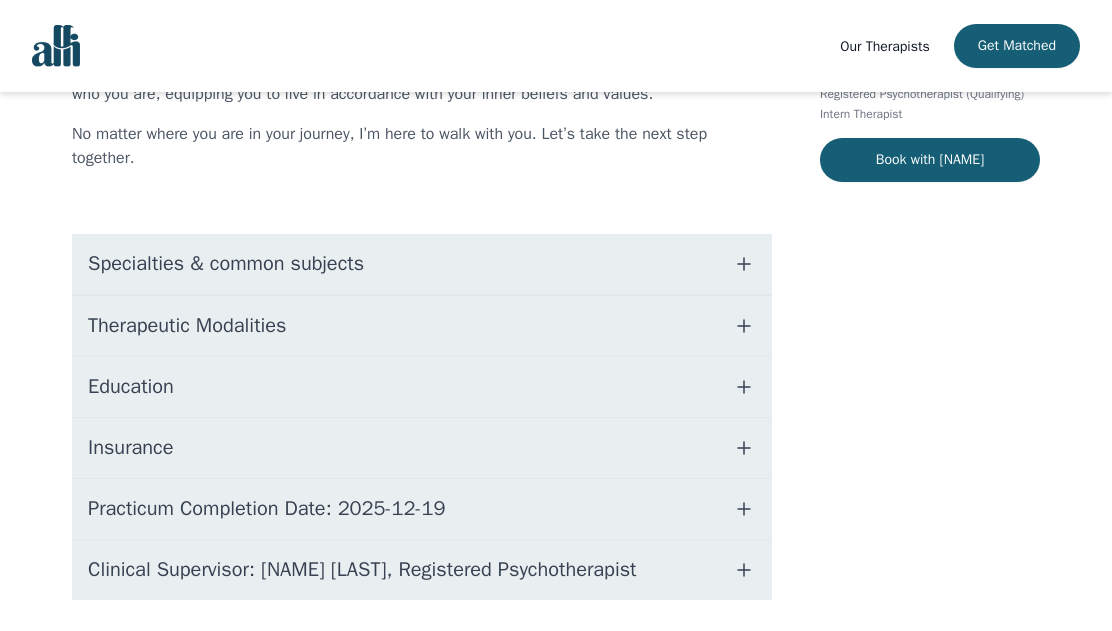 scroll, scrollTop: 361, scrollLeft: 0, axis: vertical 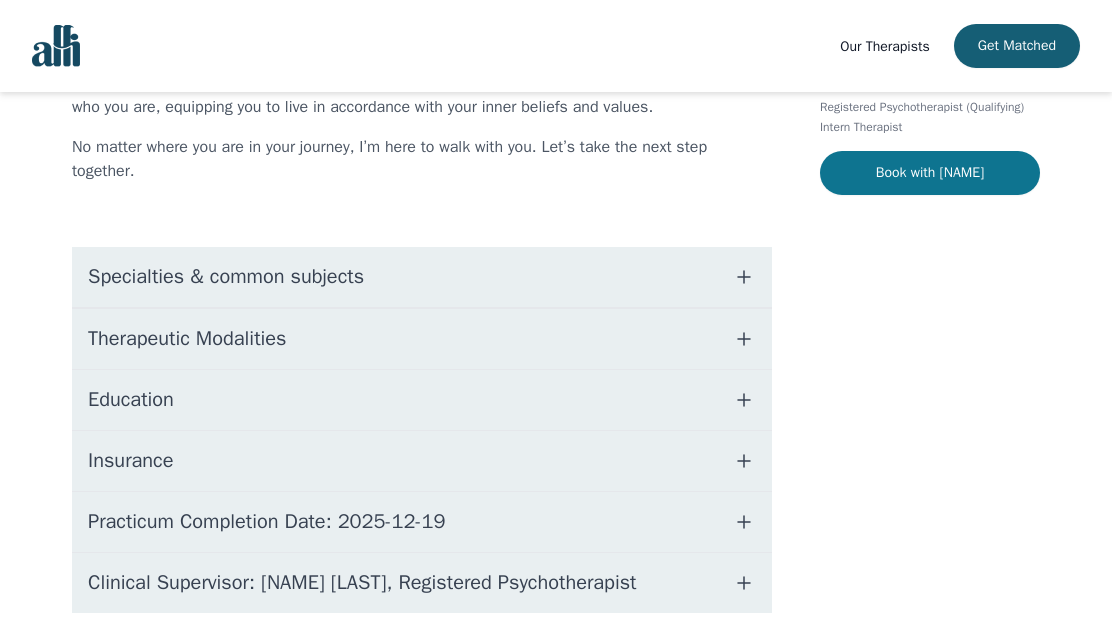 click on "Book with [NAME]" at bounding box center (930, 173) 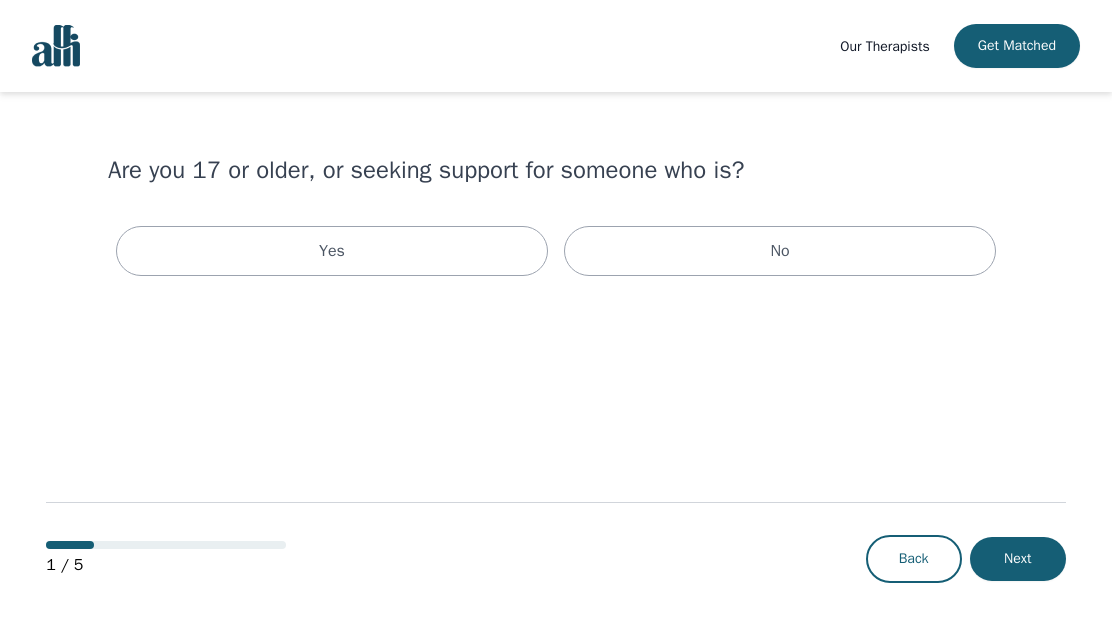 scroll, scrollTop: 0, scrollLeft: 0, axis: both 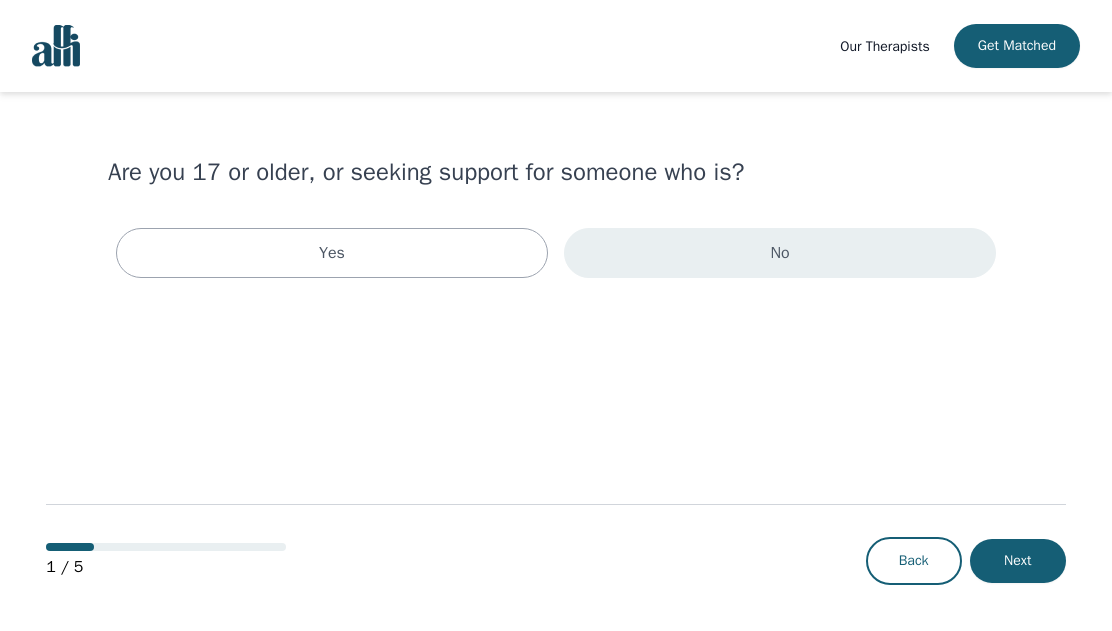 click on "No" at bounding box center [780, 253] 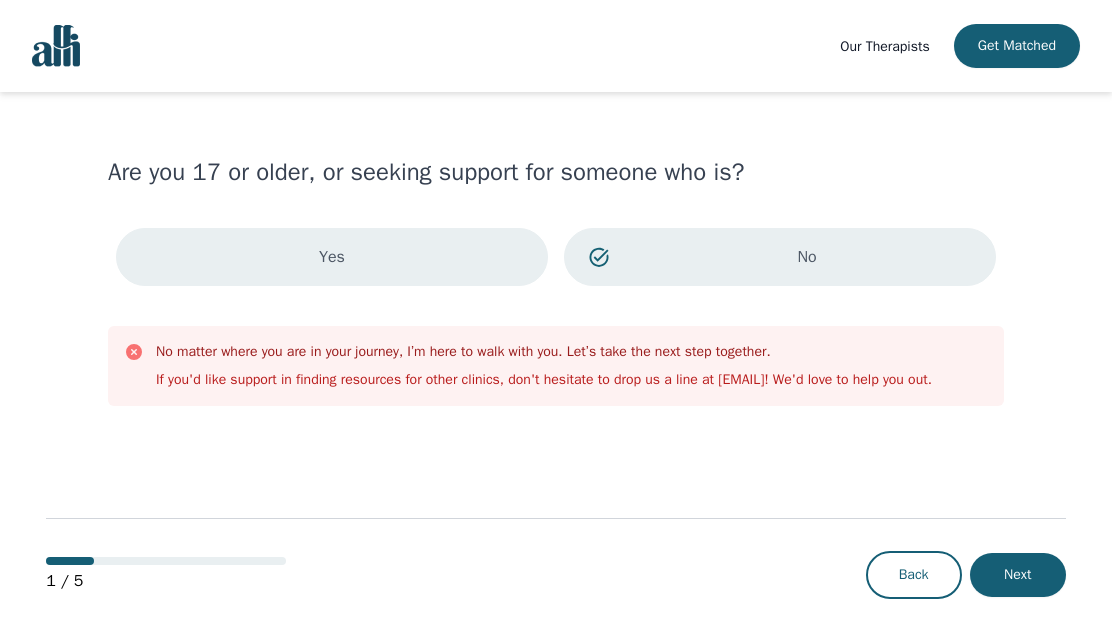 click on "Yes" at bounding box center [332, 257] 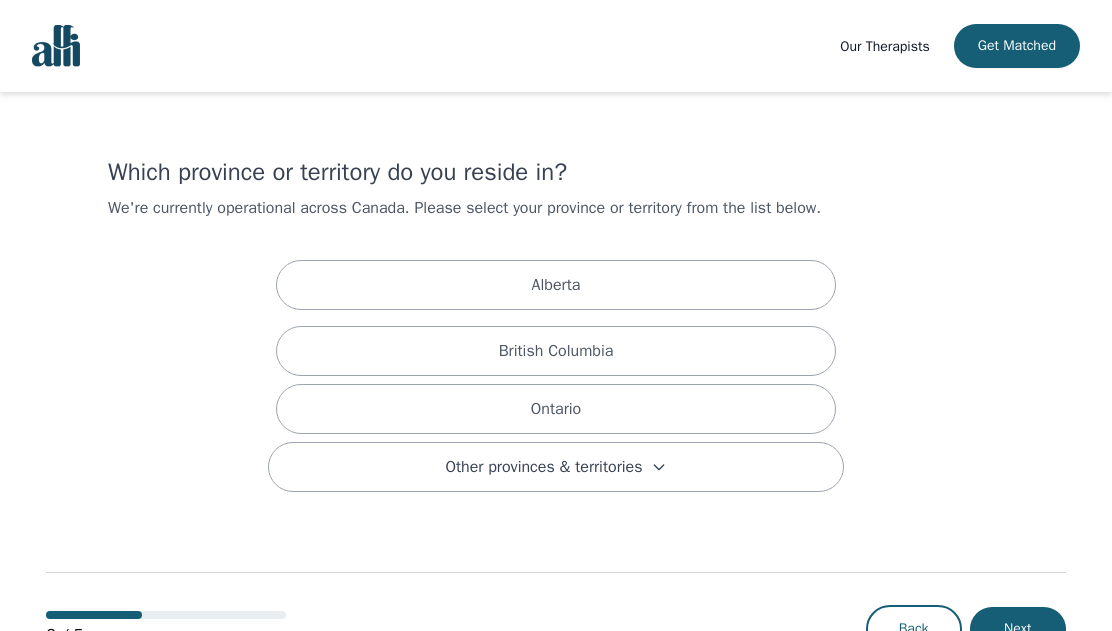 scroll, scrollTop: 70, scrollLeft: 0, axis: vertical 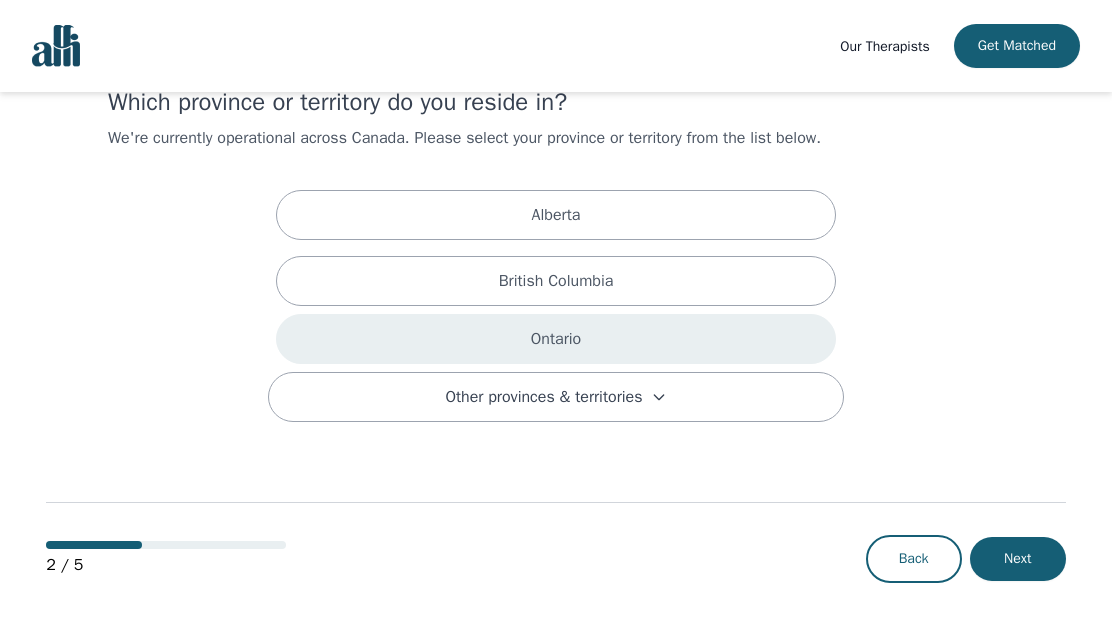 click on "Ontario" at bounding box center (556, 339) 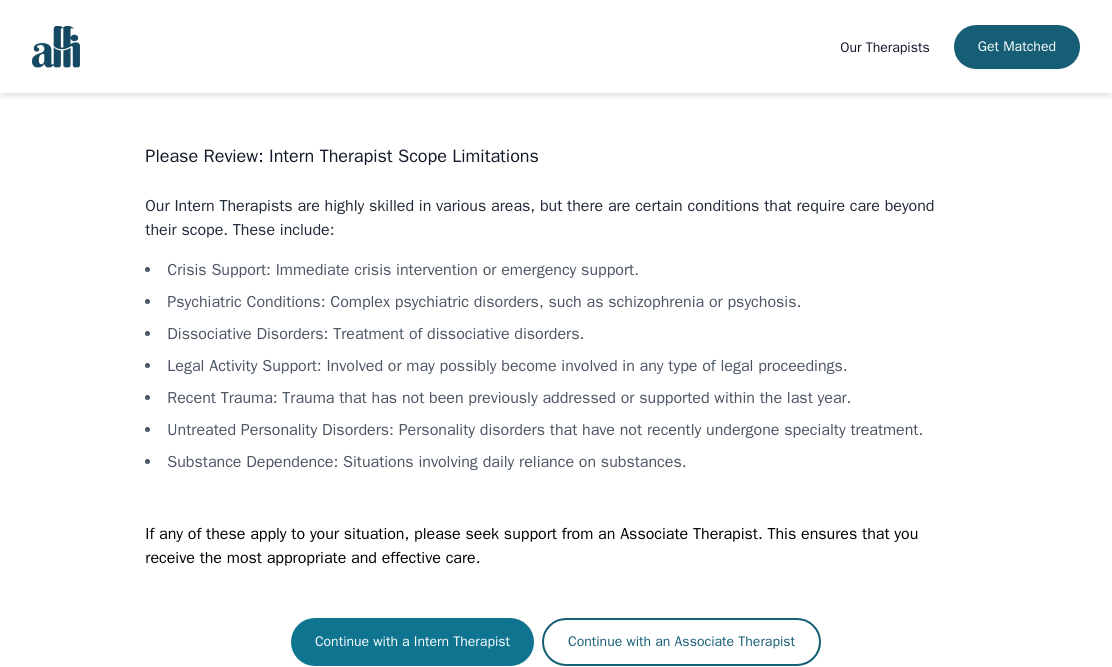 scroll, scrollTop: 45, scrollLeft: 0, axis: vertical 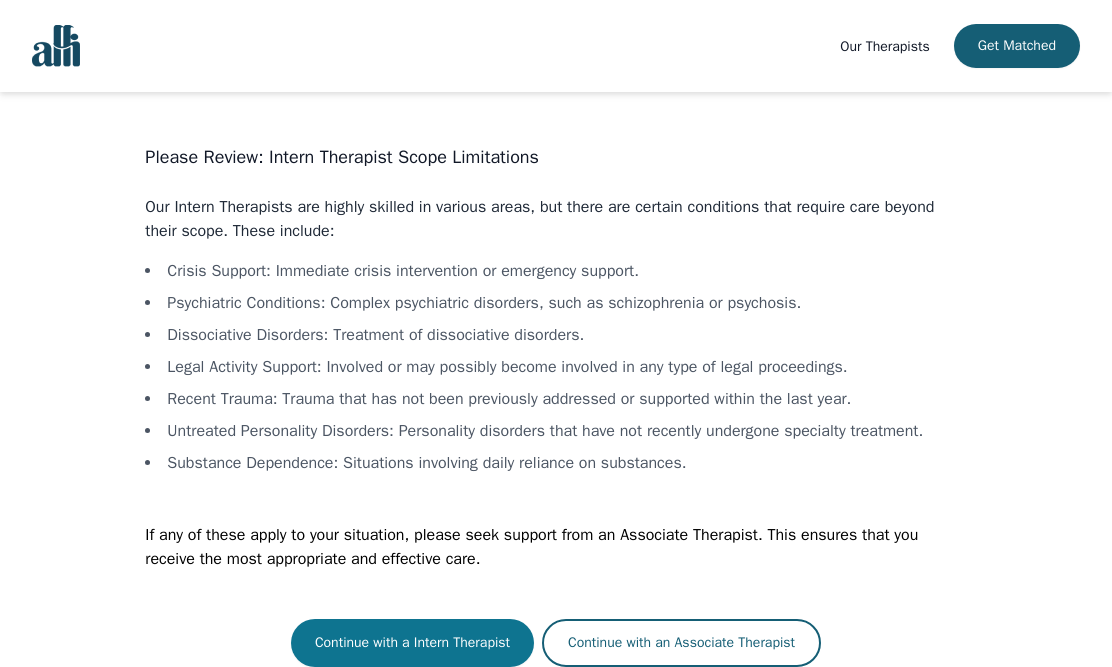 click on "Continue with a Intern Therapist" at bounding box center (412, 643) 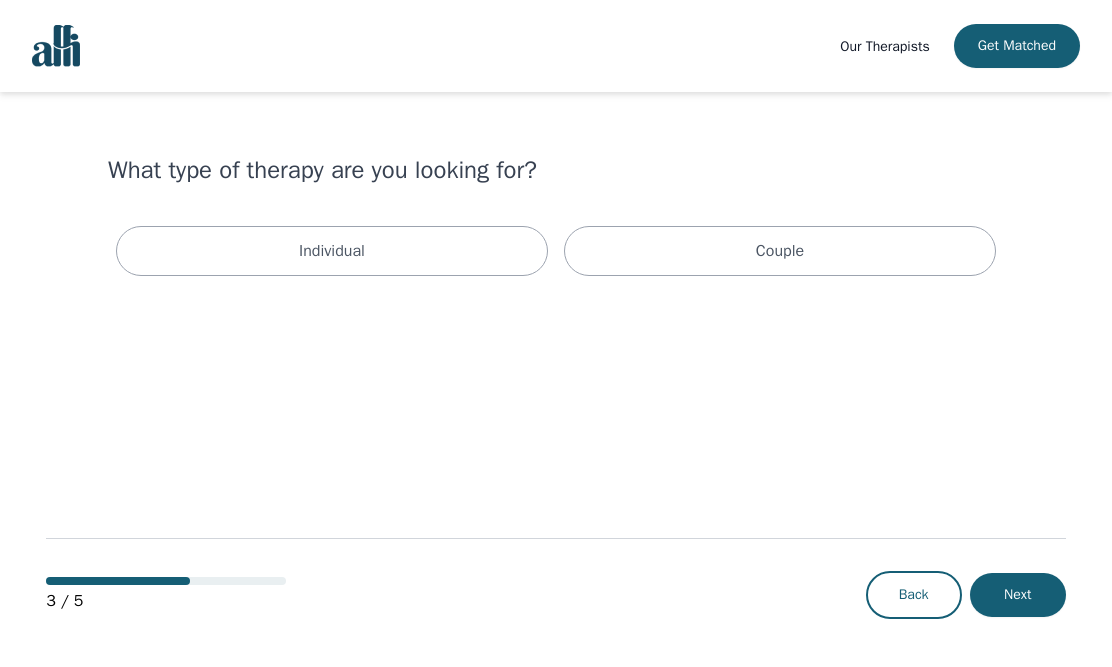 scroll, scrollTop: 0, scrollLeft: 0, axis: both 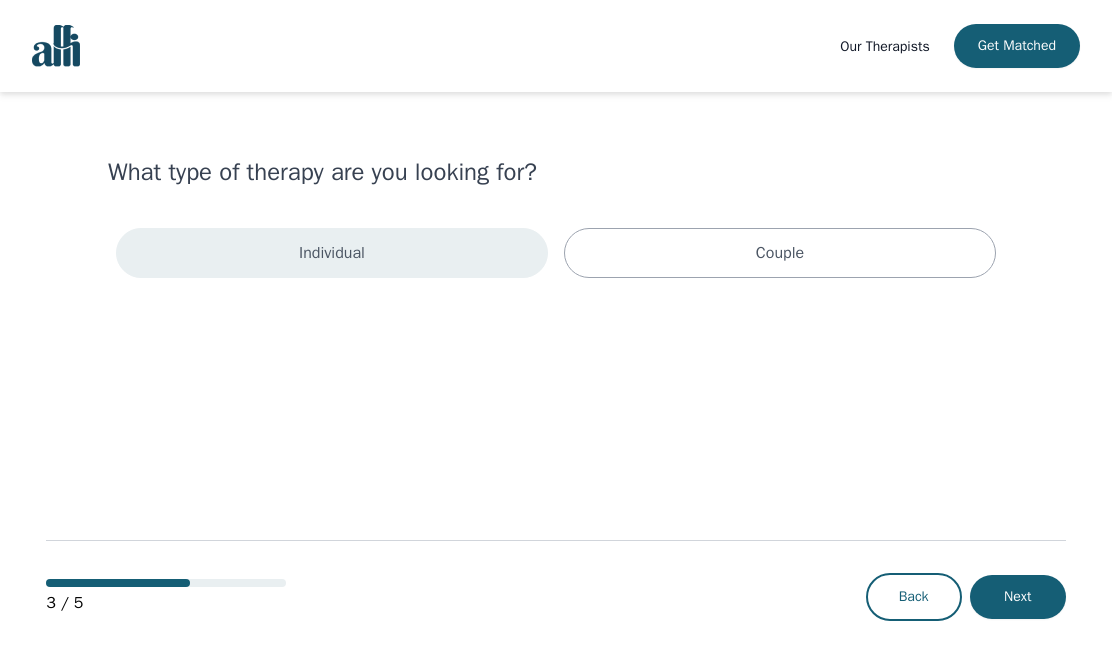 click on "Individual" at bounding box center [332, 253] 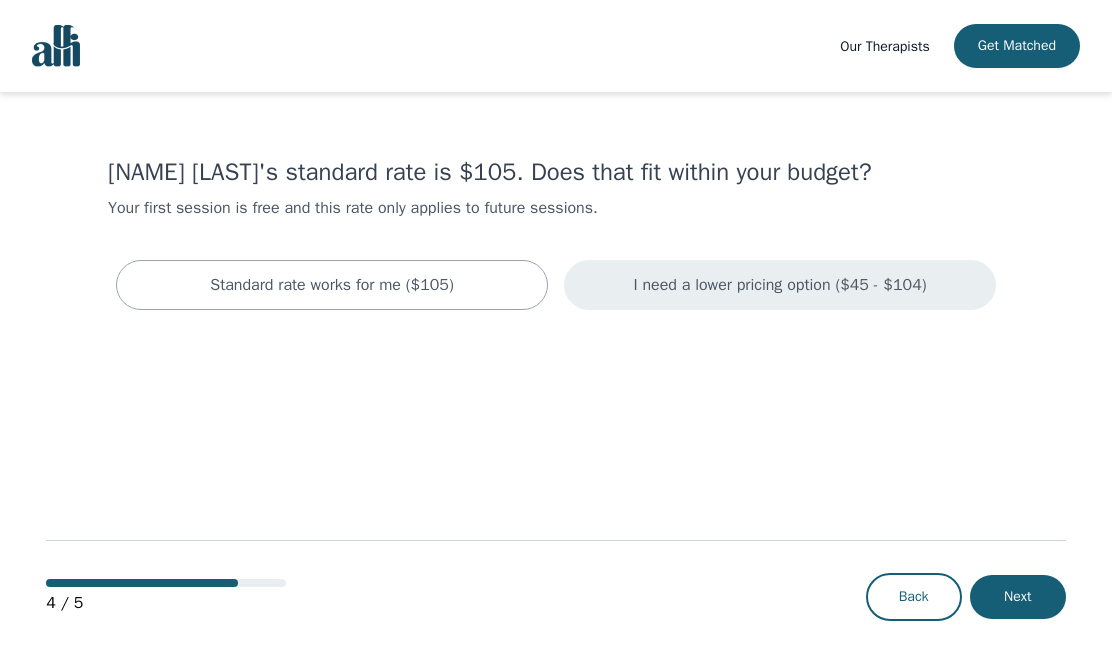 click on "I need a lower pricing option ($45 - $104)" at bounding box center (779, 285) 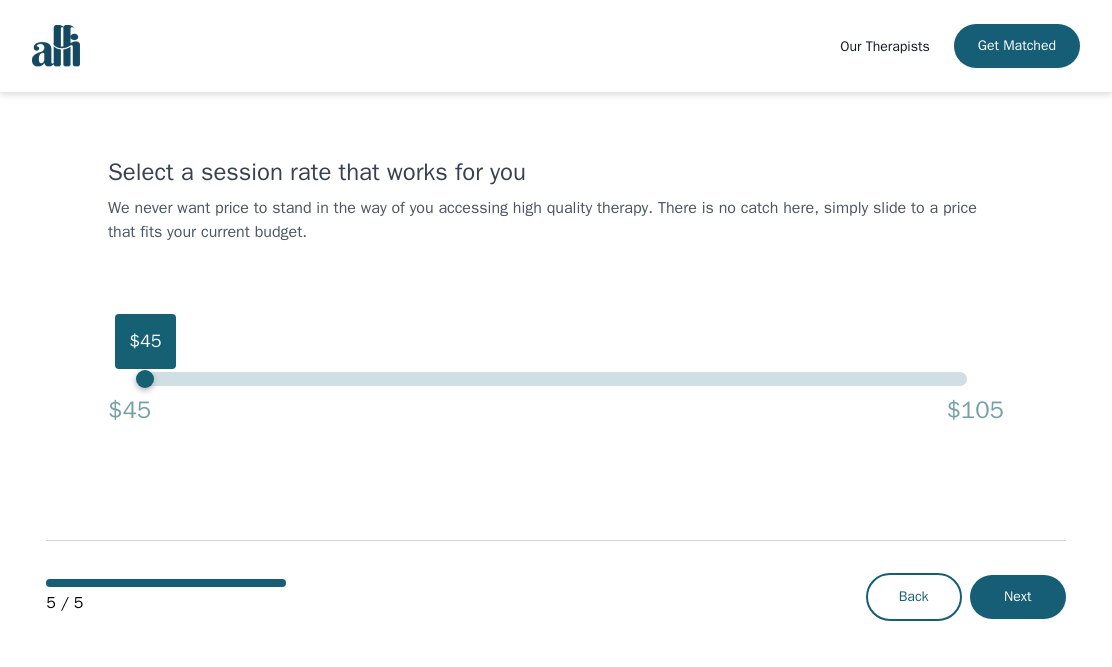drag, startPoint x: 967, startPoint y: 372, endPoint x: 83, endPoint y: 337, distance: 884.6926 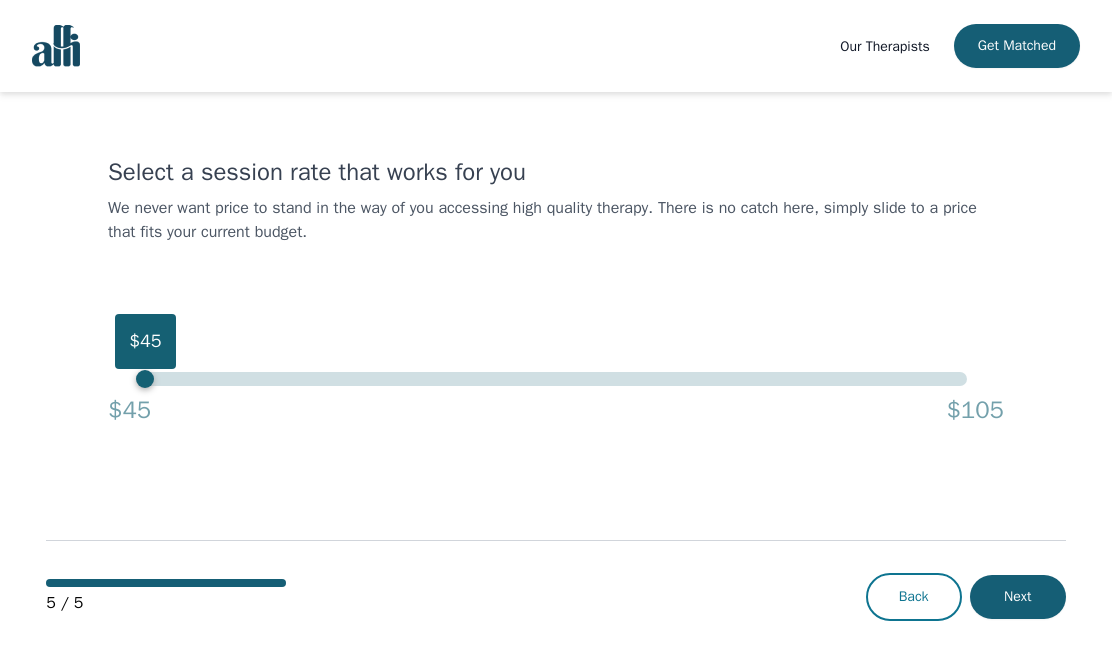 click on "Back" at bounding box center [914, 597] 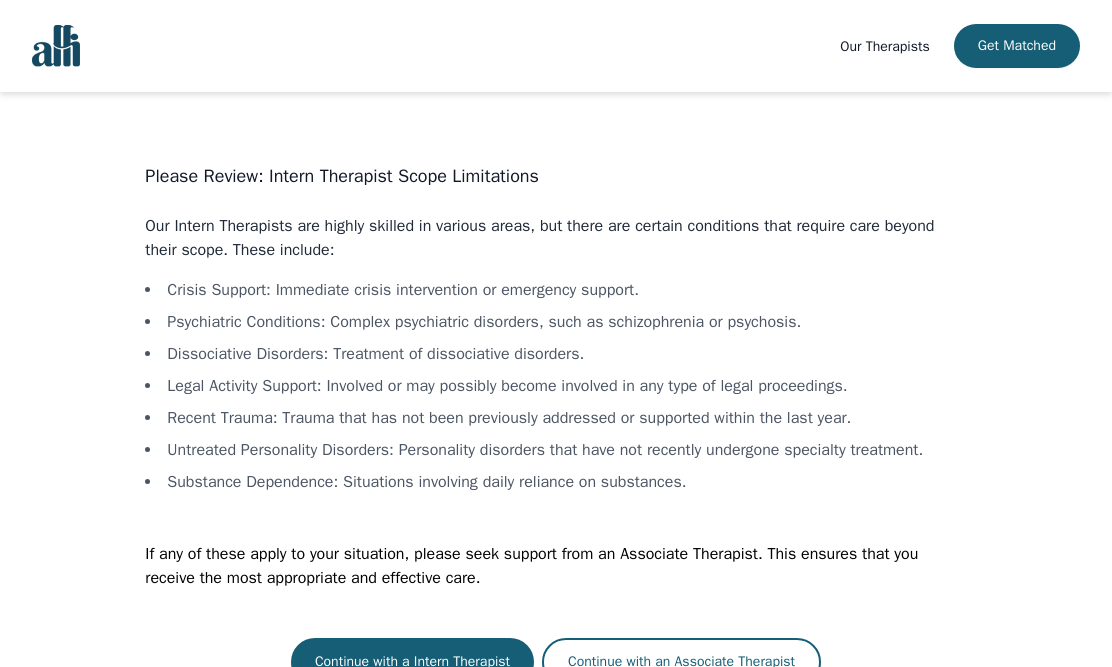 scroll, scrollTop: 42, scrollLeft: 0, axis: vertical 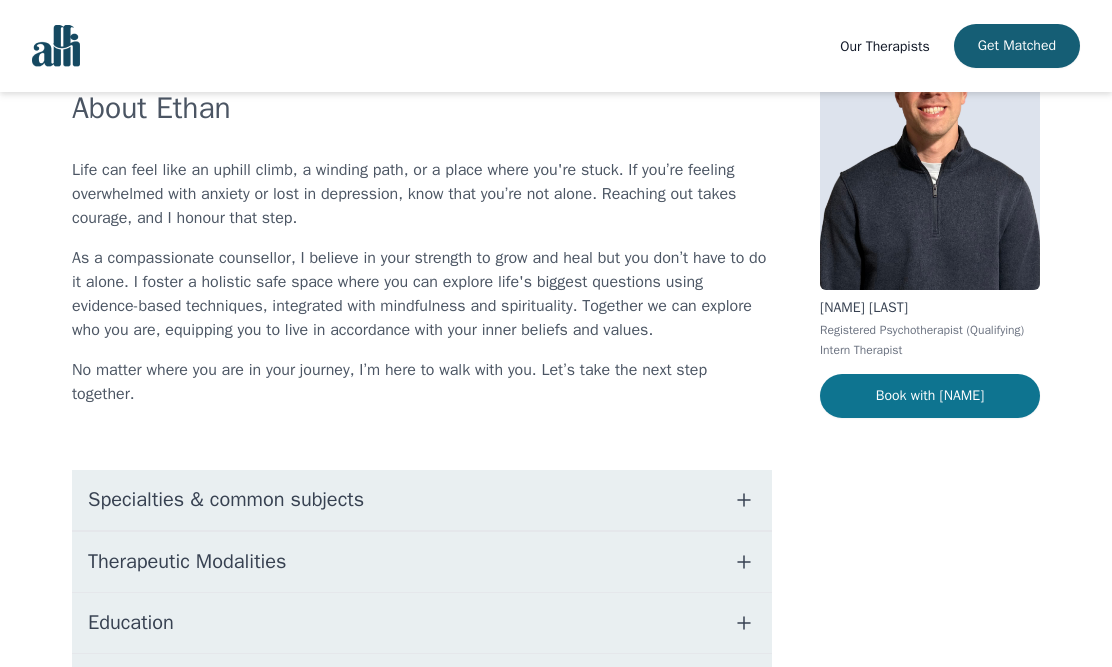 click on "Book with [NAME]" at bounding box center (930, 396) 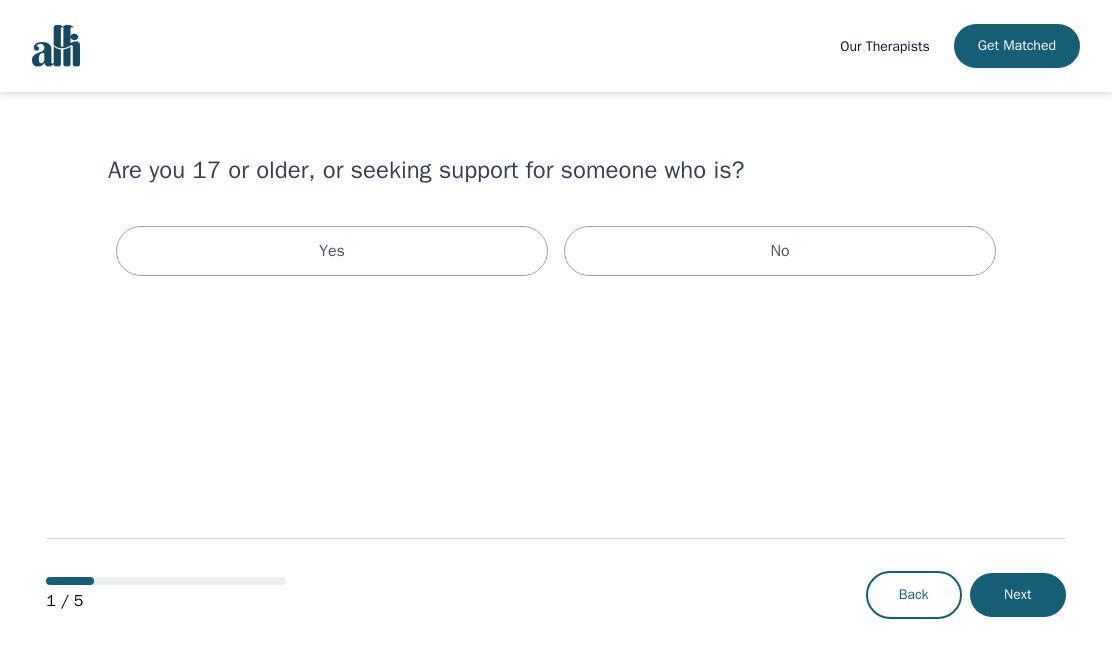 scroll, scrollTop: 0, scrollLeft: 0, axis: both 